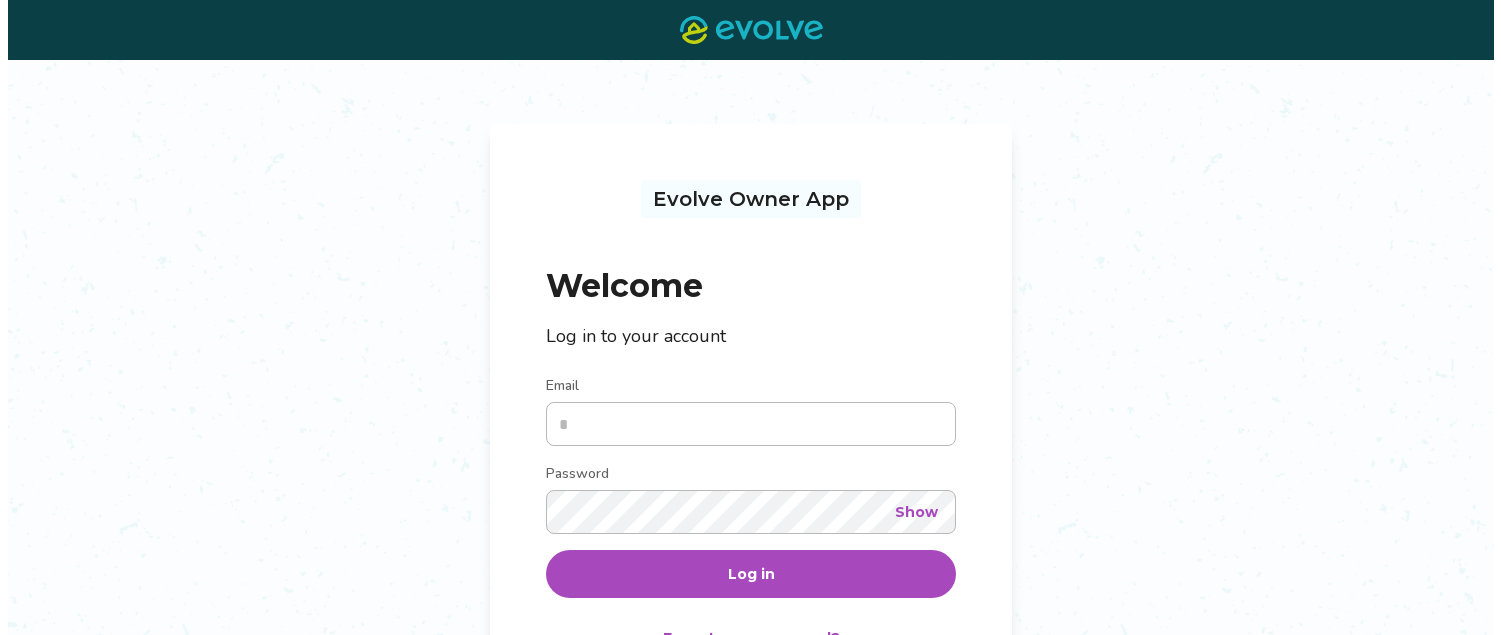 scroll, scrollTop: 0, scrollLeft: 0, axis: both 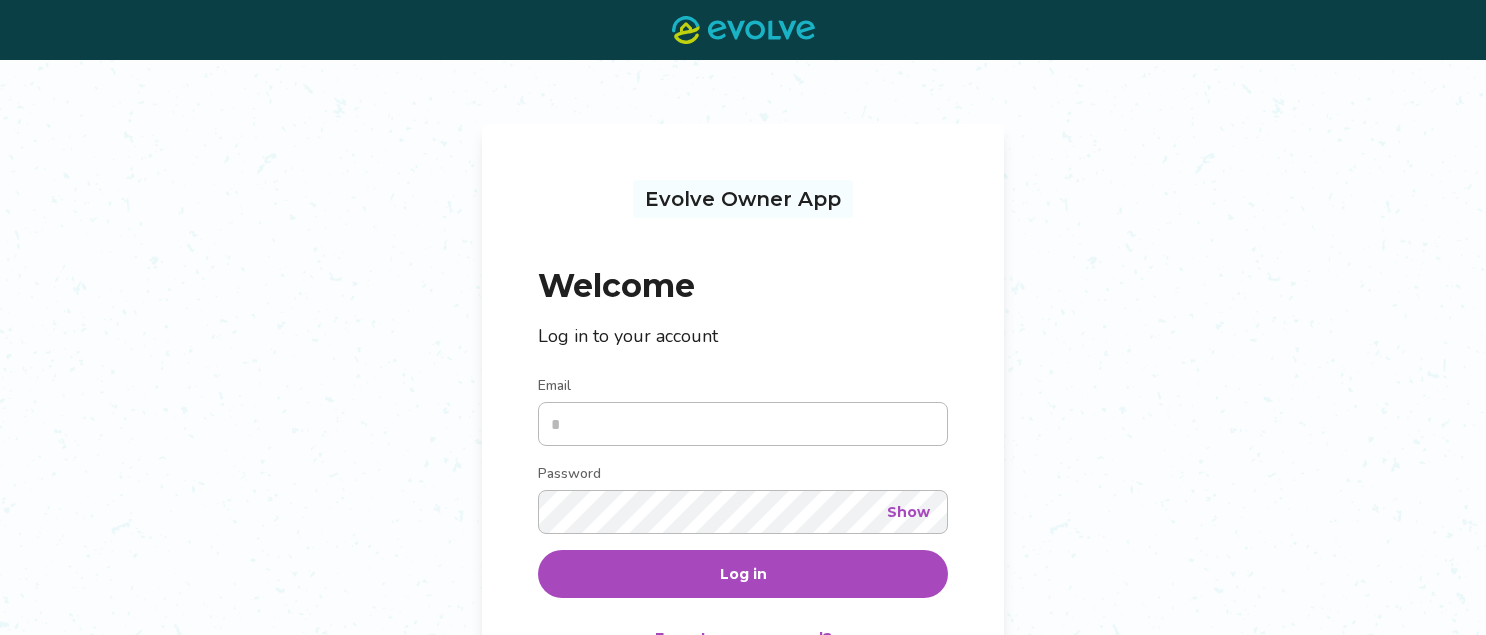 type on "**********" 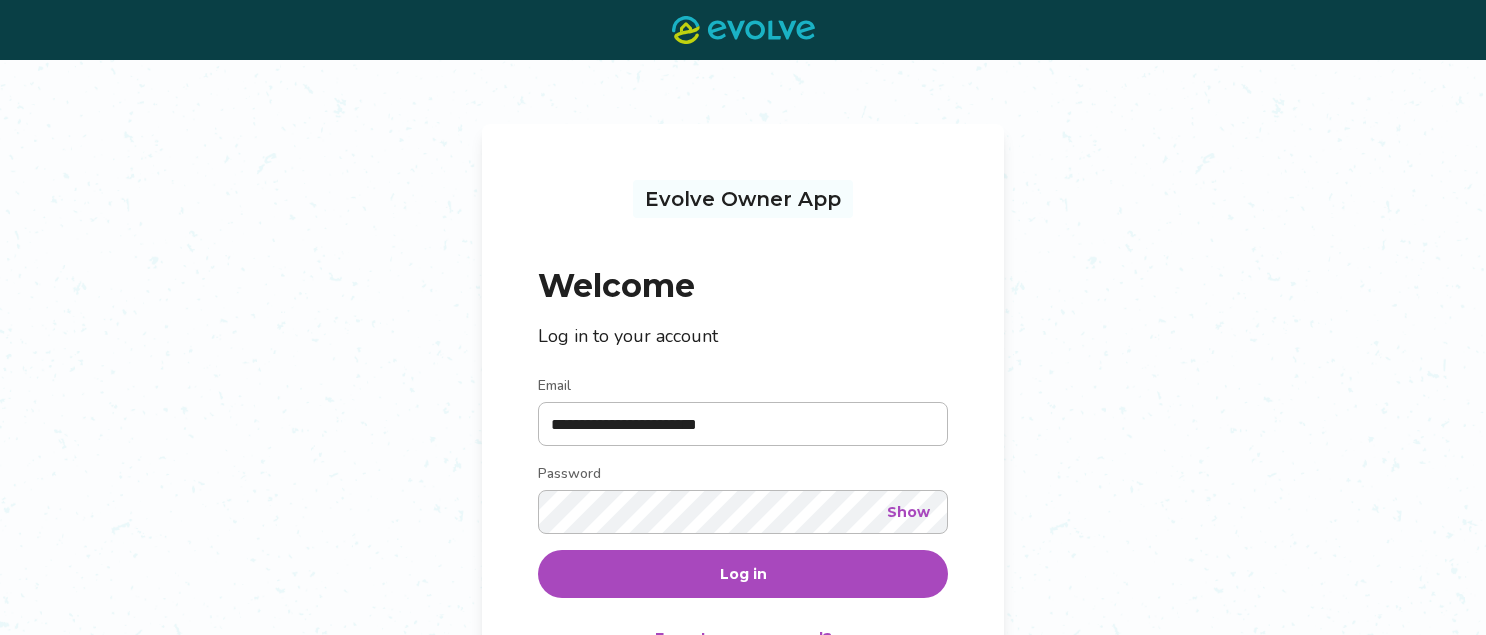 click on "Log in" at bounding box center [743, 574] 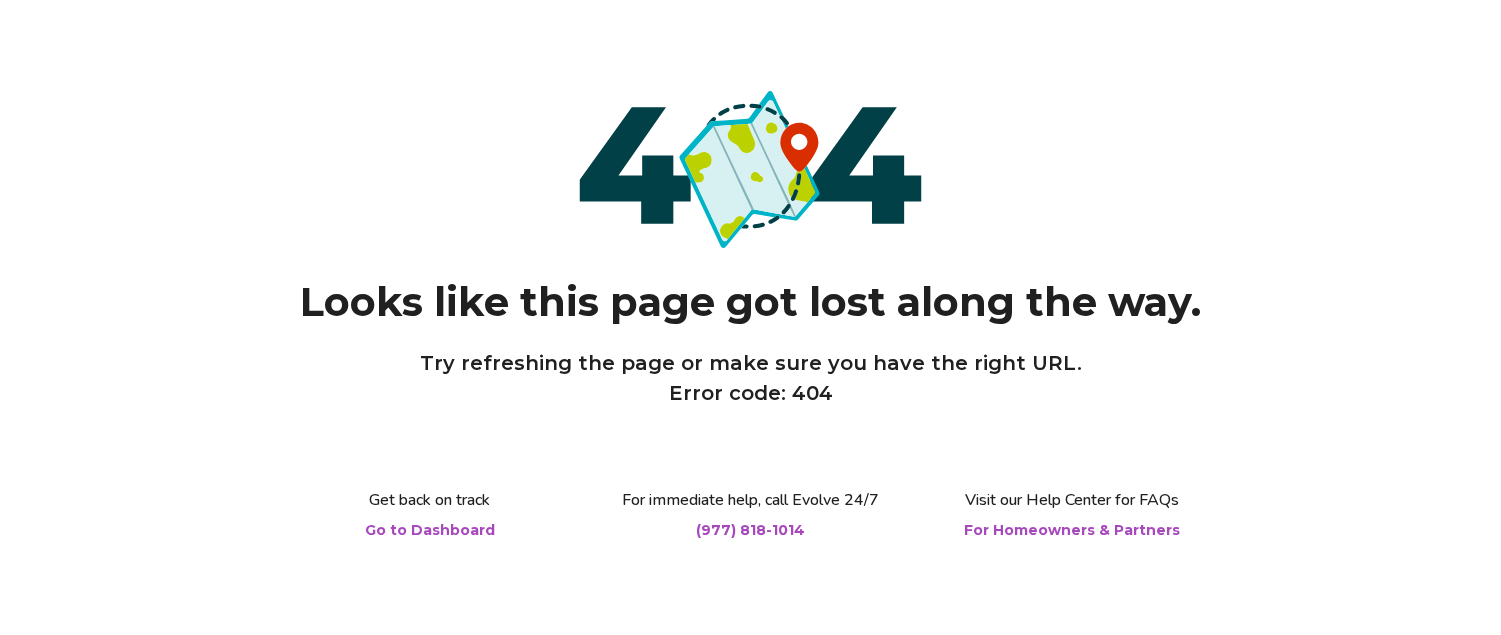 scroll, scrollTop: 0, scrollLeft: 0, axis: both 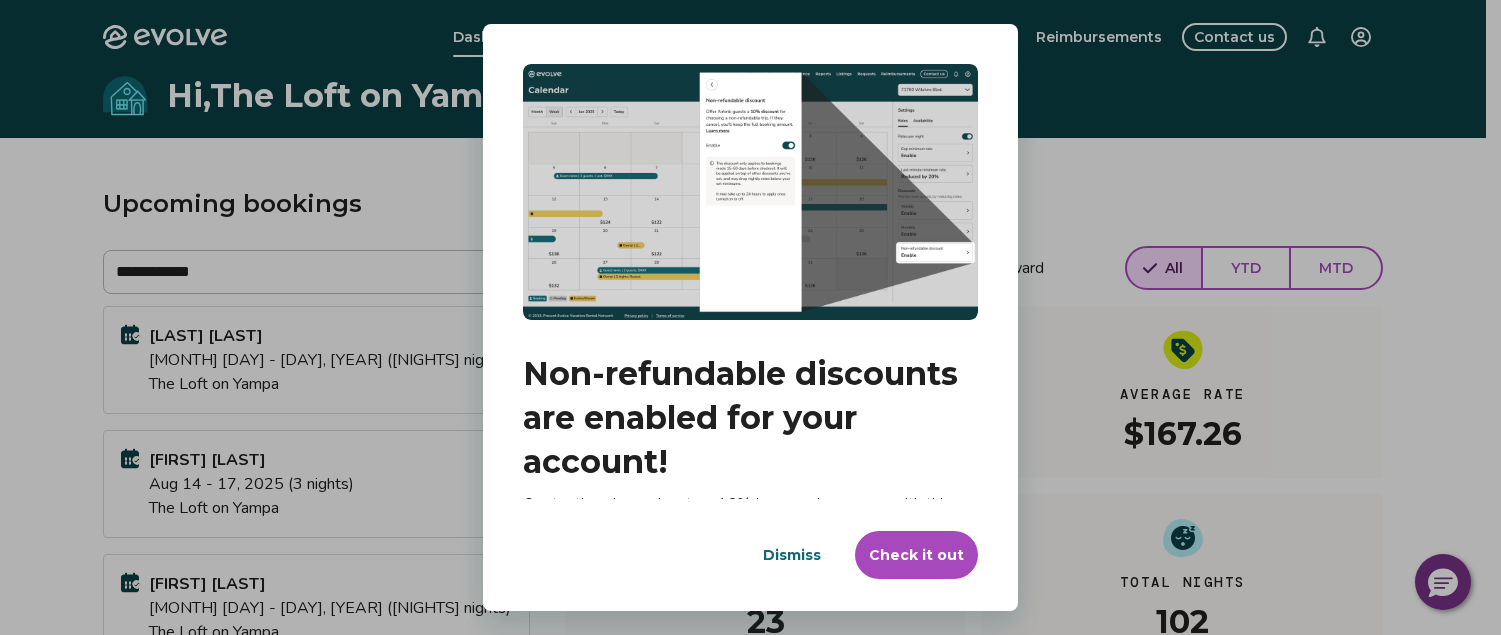 click on "Dismiss" at bounding box center [792, 555] 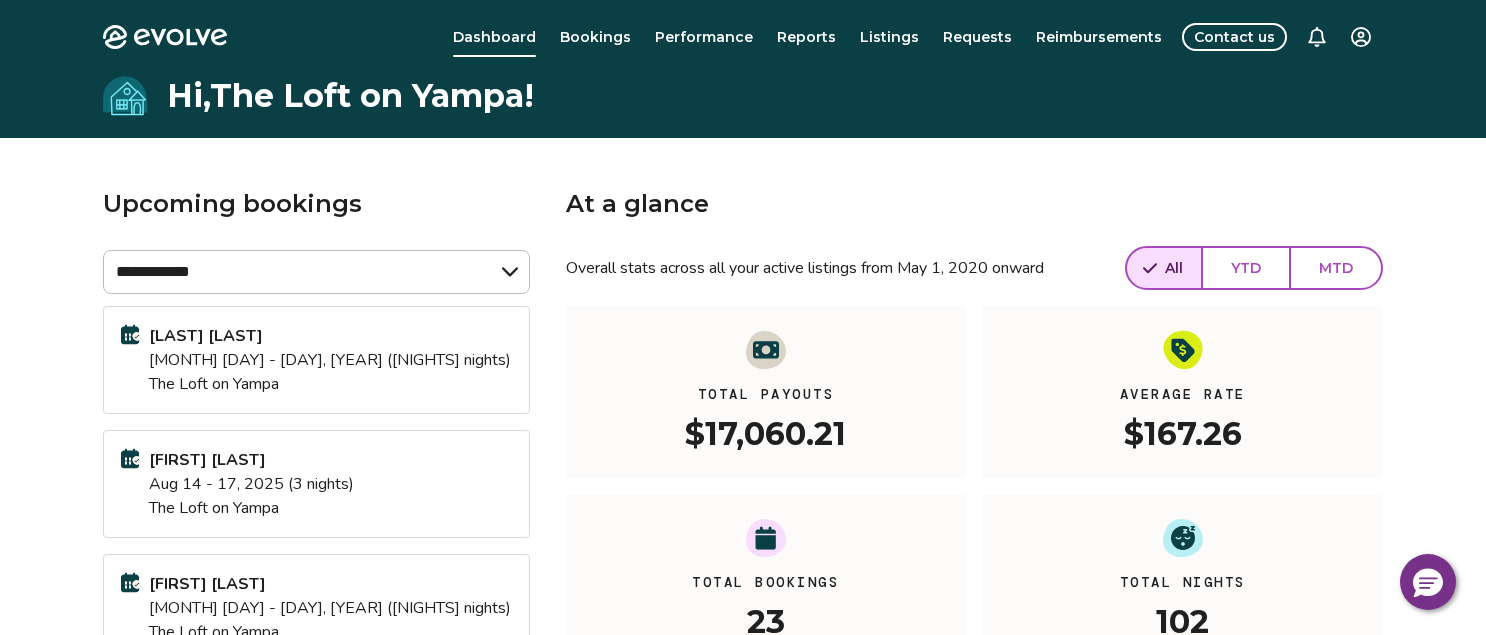 click on "[BRAND] [LAST]" at bounding box center [330, 336] 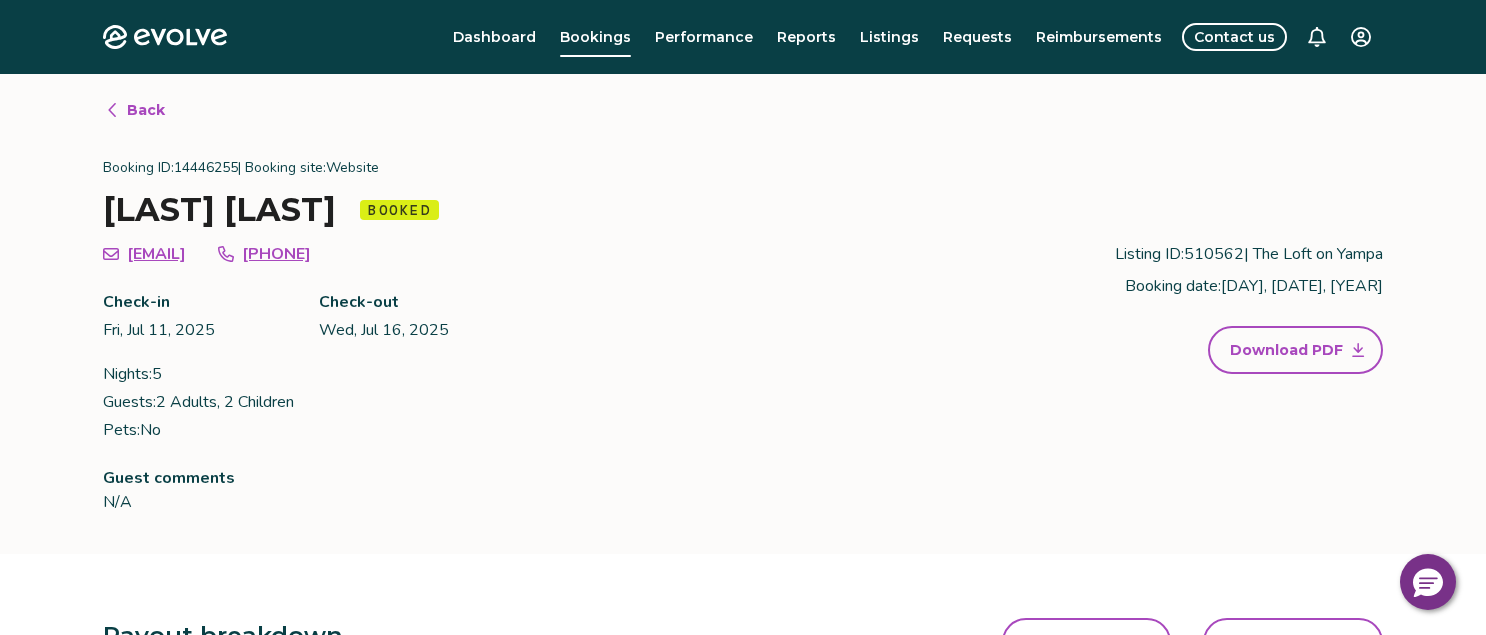 click on "Back" at bounding box center [146, 110] 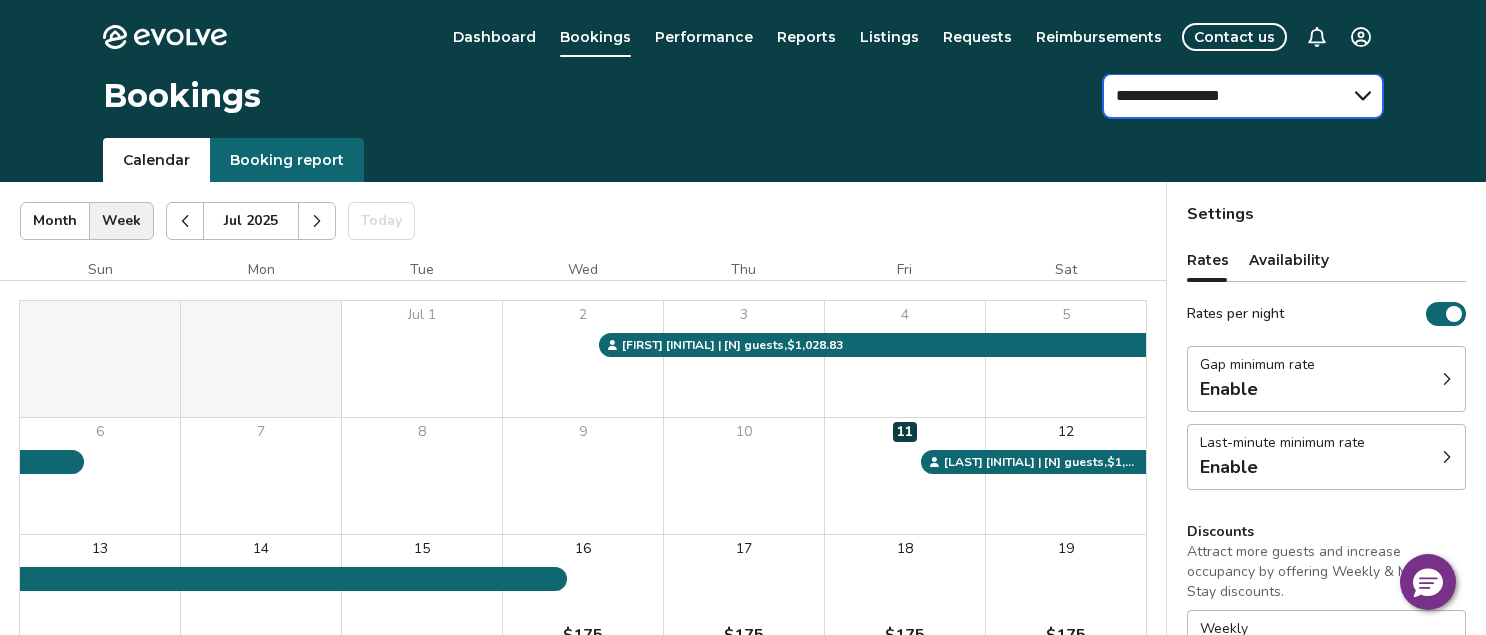click on "**********" at bounding box center [1243, 96] 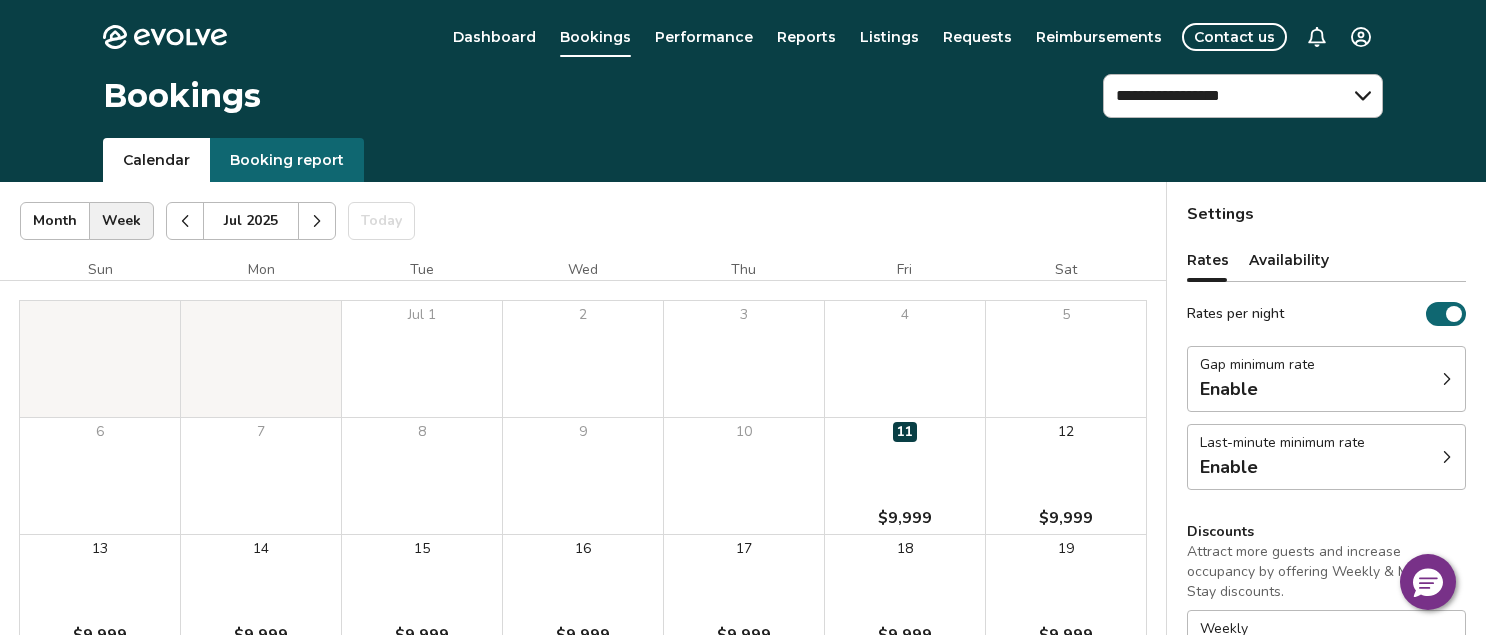 click on "11 $9,999" at bounding box center (905, 476) 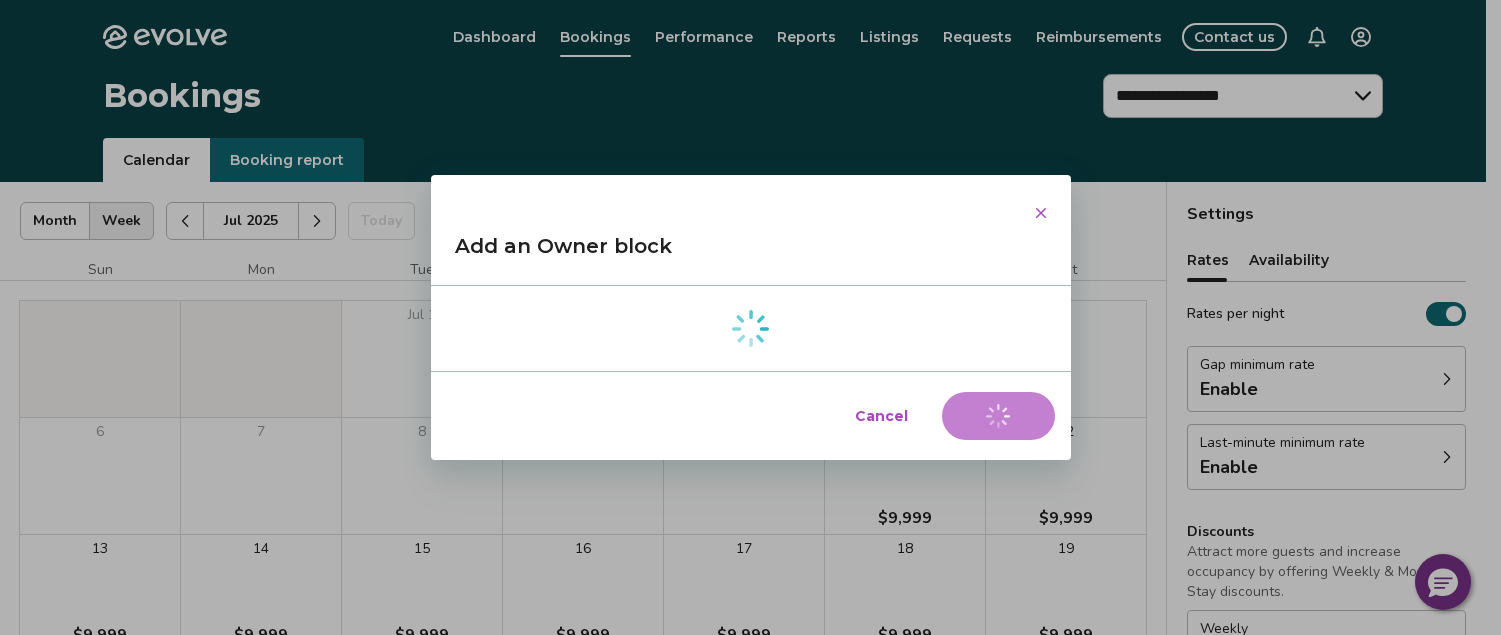 select on "**********" 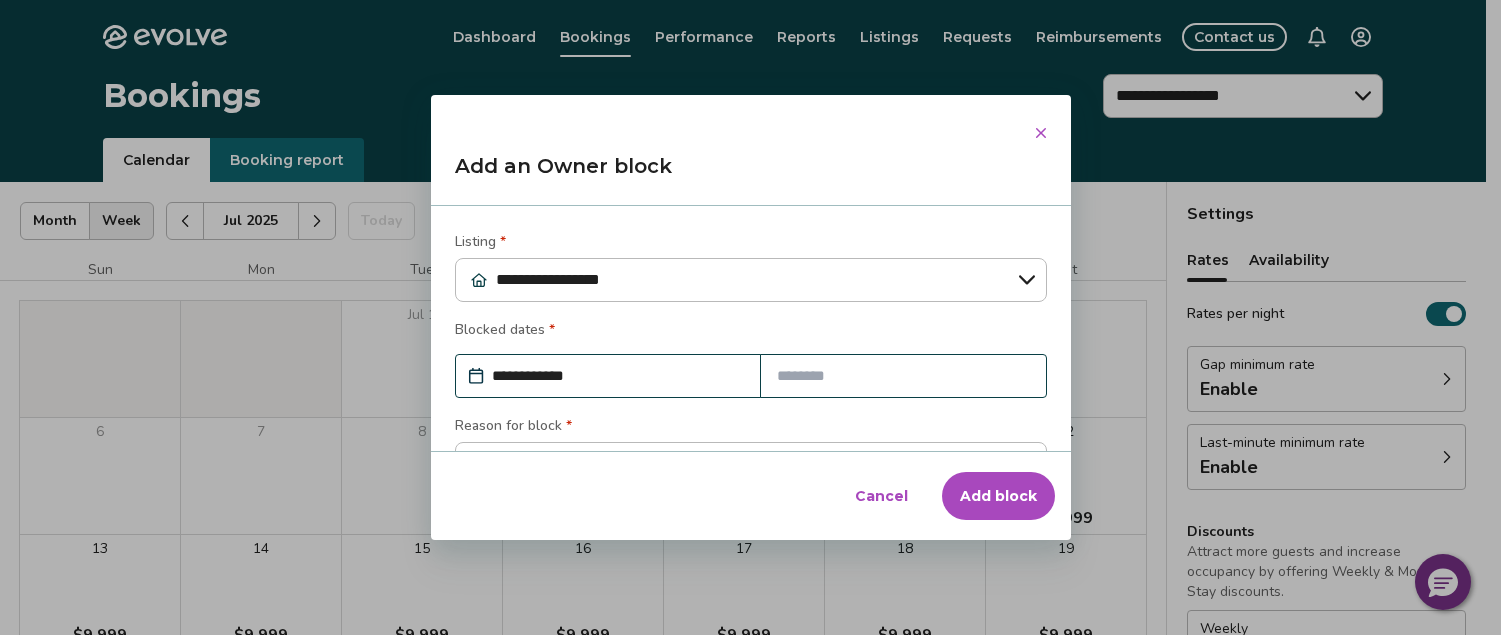 click 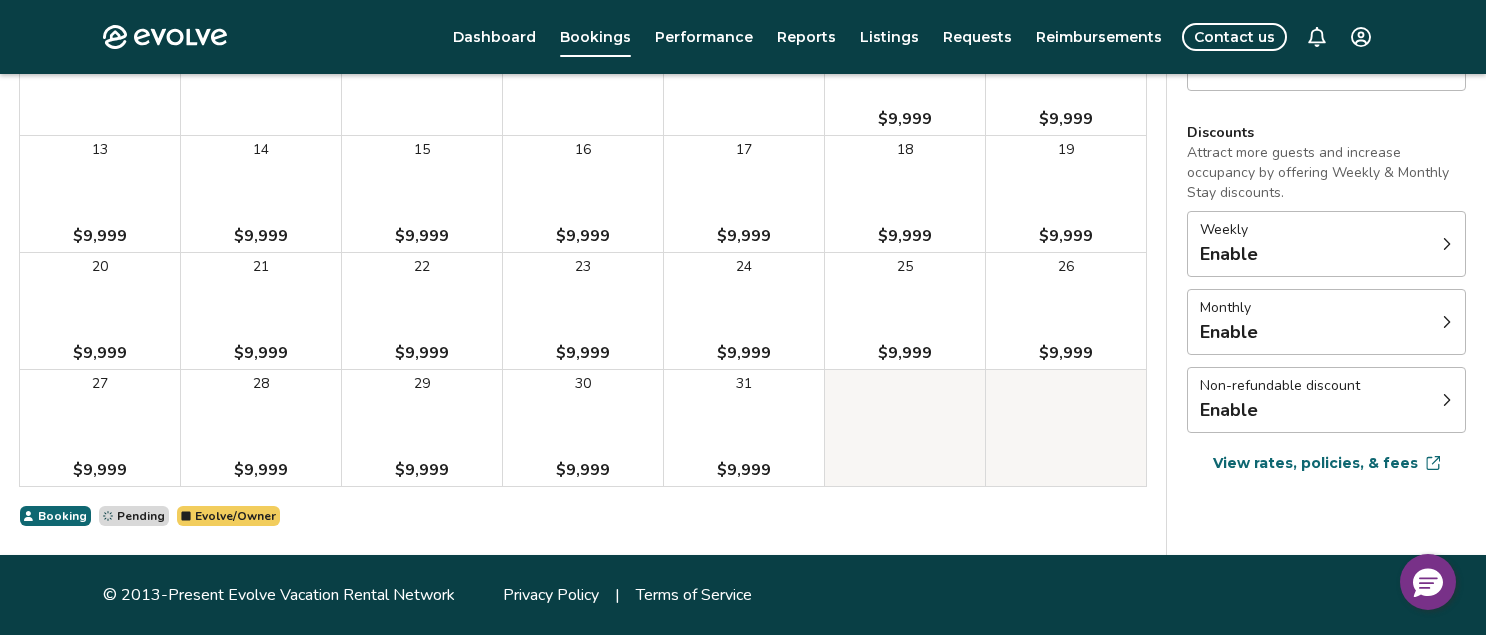 scroll, scrollTop: 0, scrollLeft: 0, axis: both 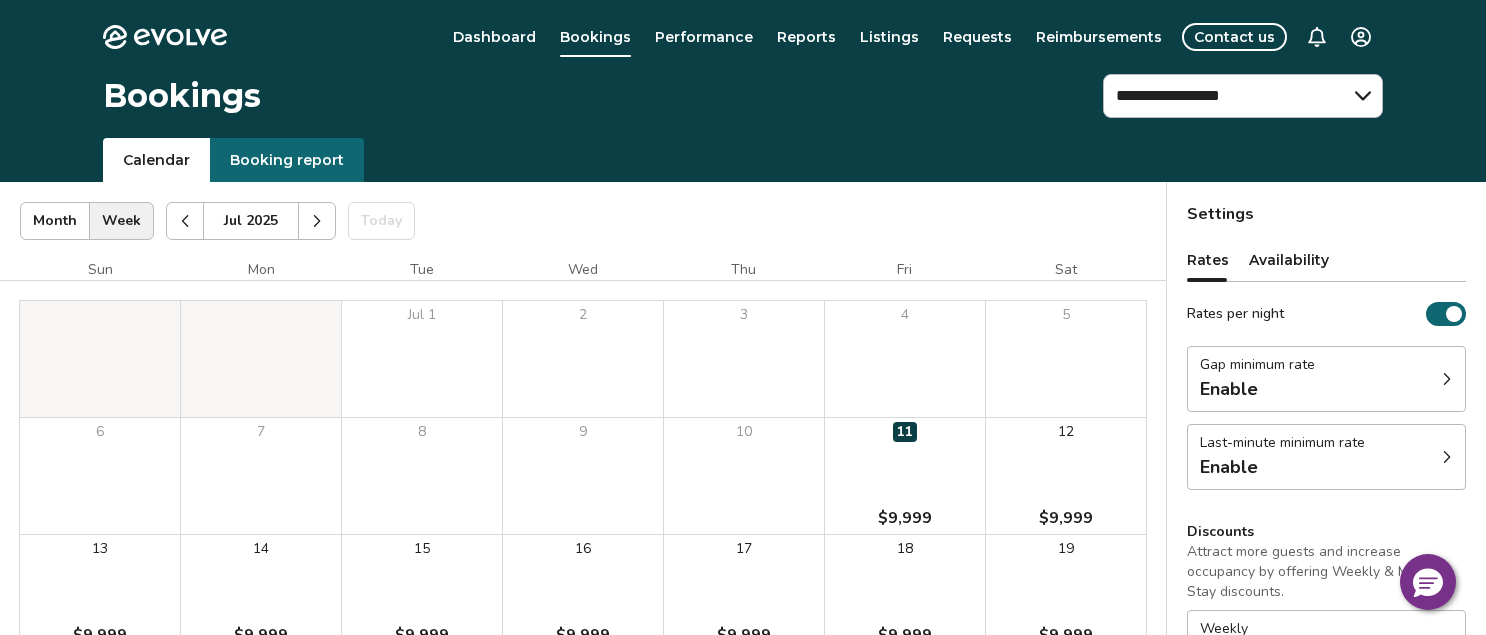 click on "Booking report" at bounding box center (287, 160) 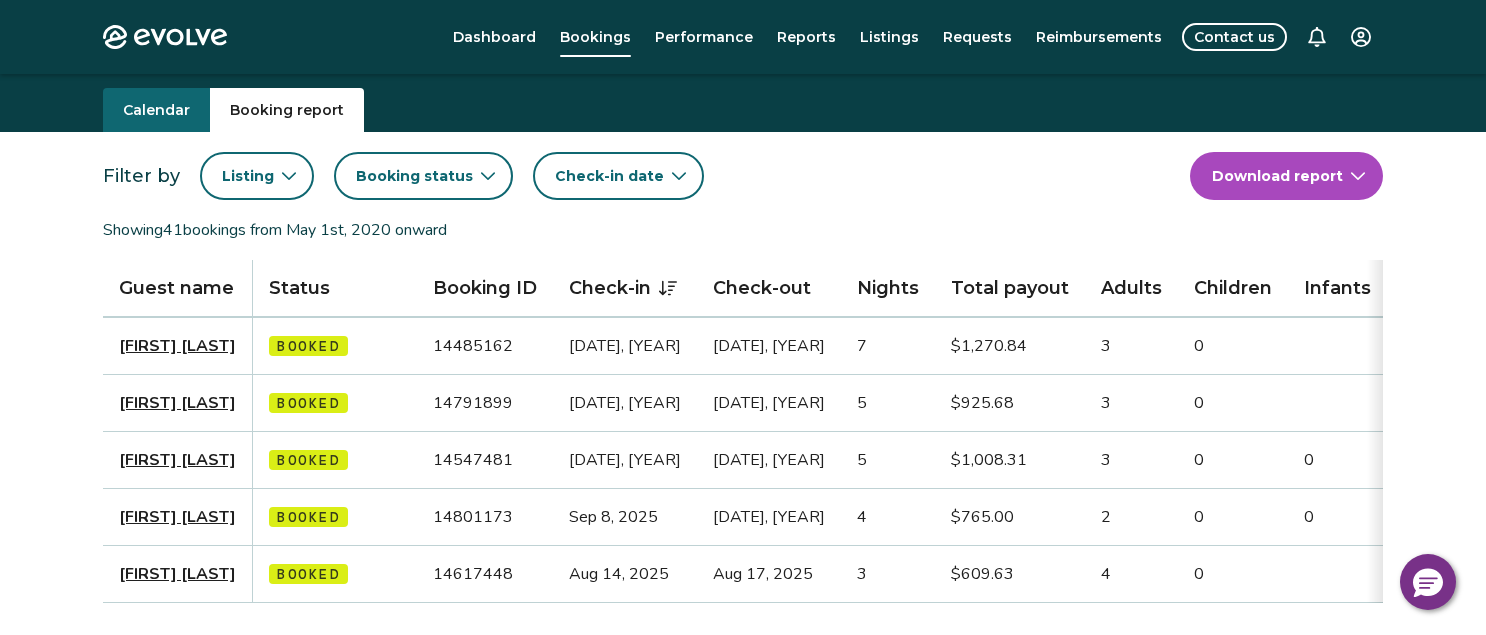 scroll, scrollTop: 0, scrollLeft: 0, axis: both 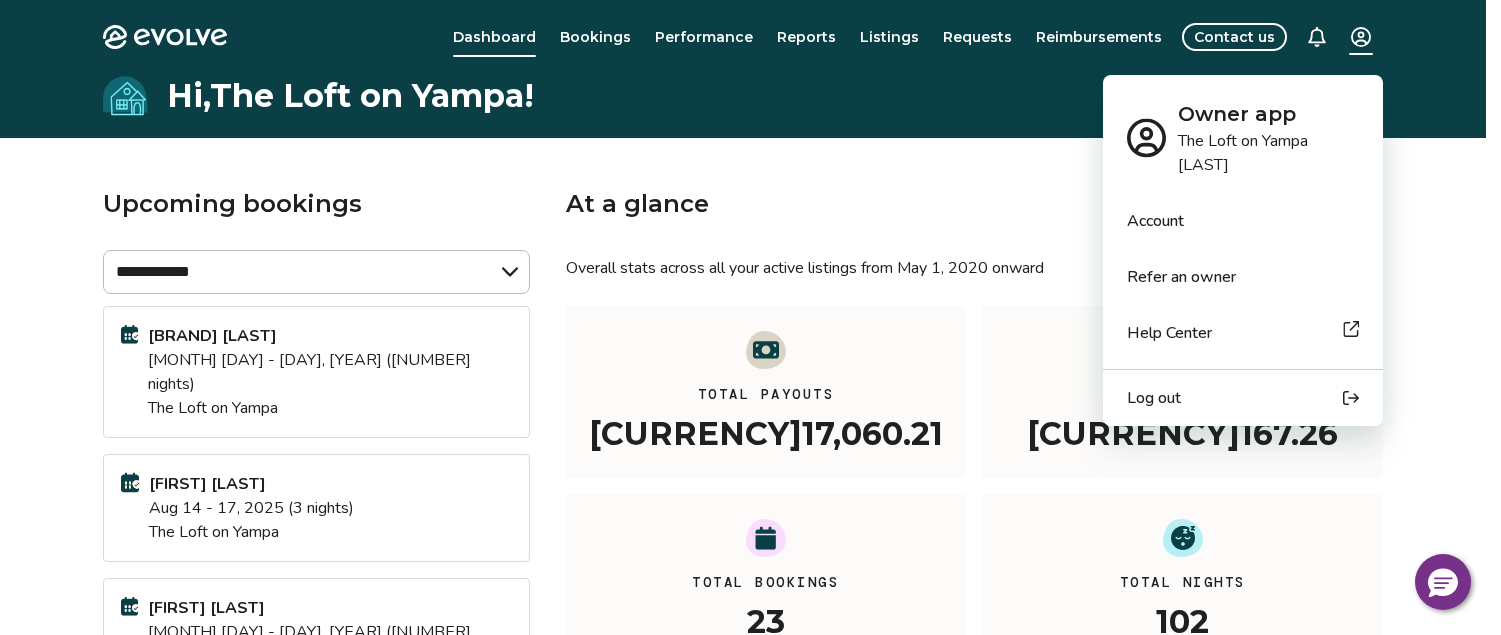 click on "**********" at bounding box center (750, 599) 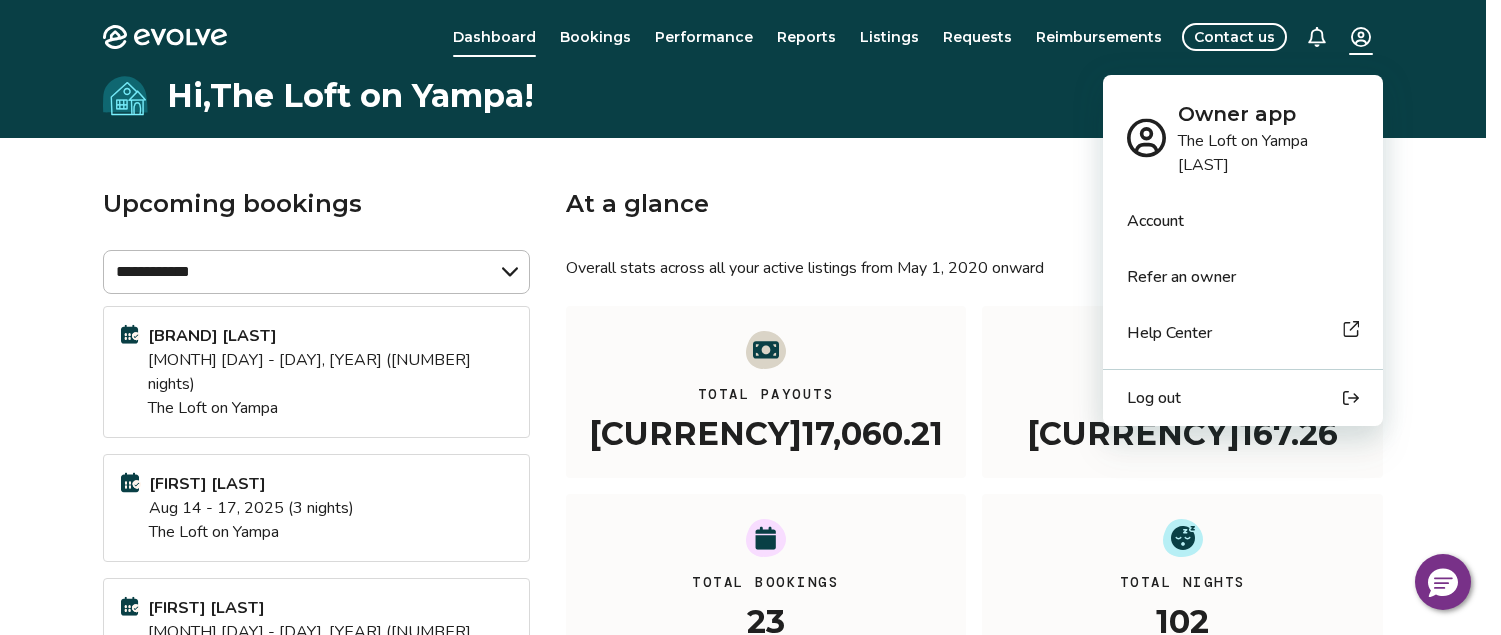 click 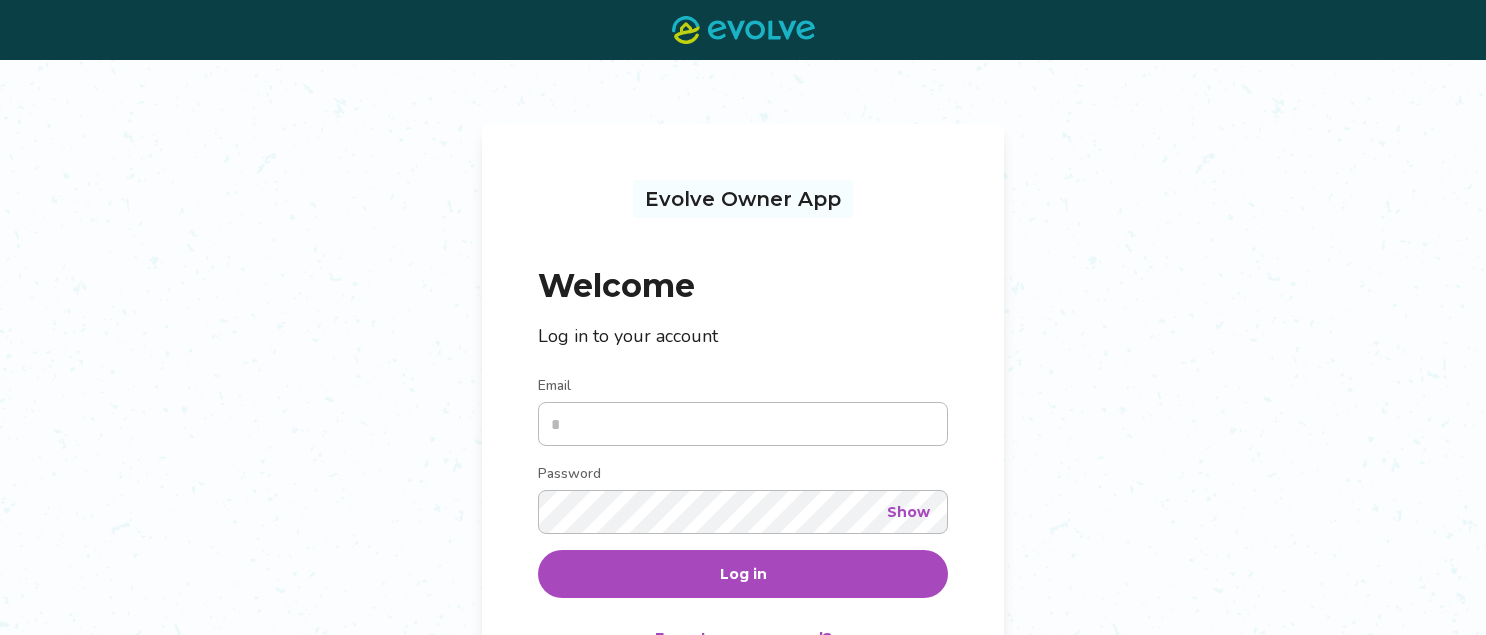 scroll, scrollTop: 0, scrollLeft: 0, axis: both 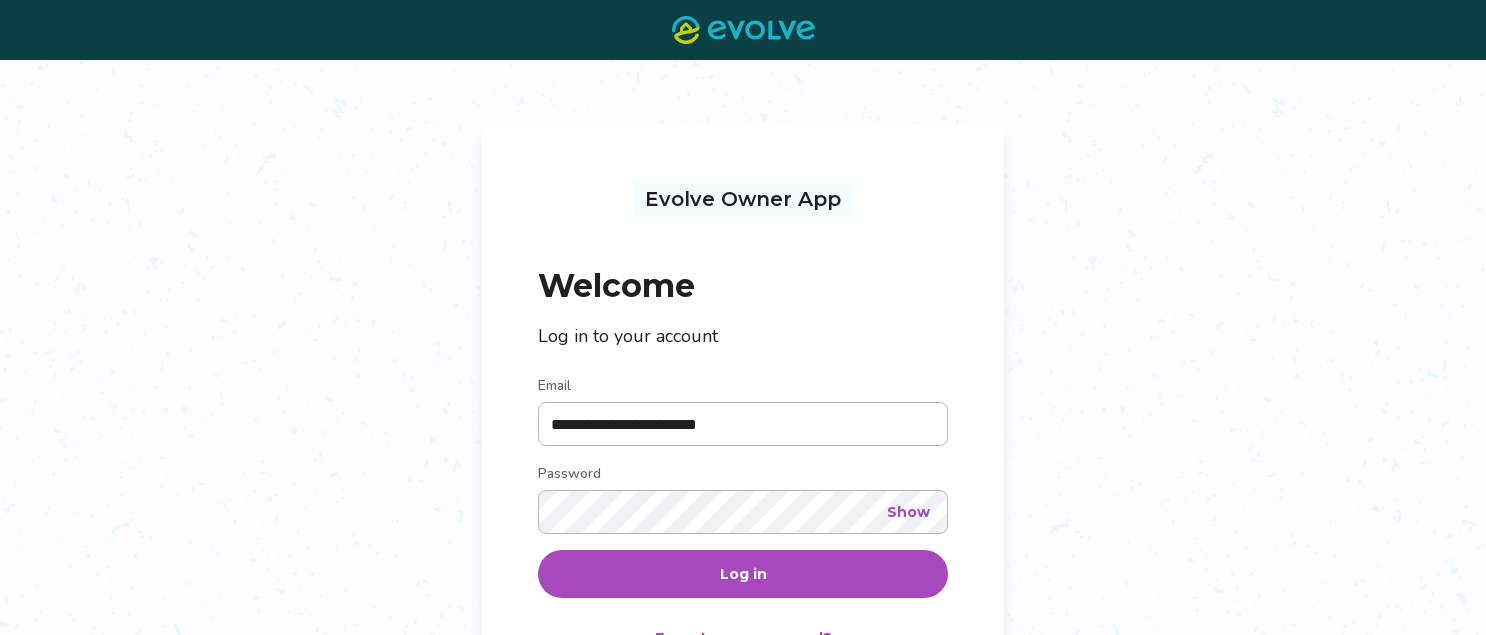 click on "Log in" at bounding box center [743, 574] 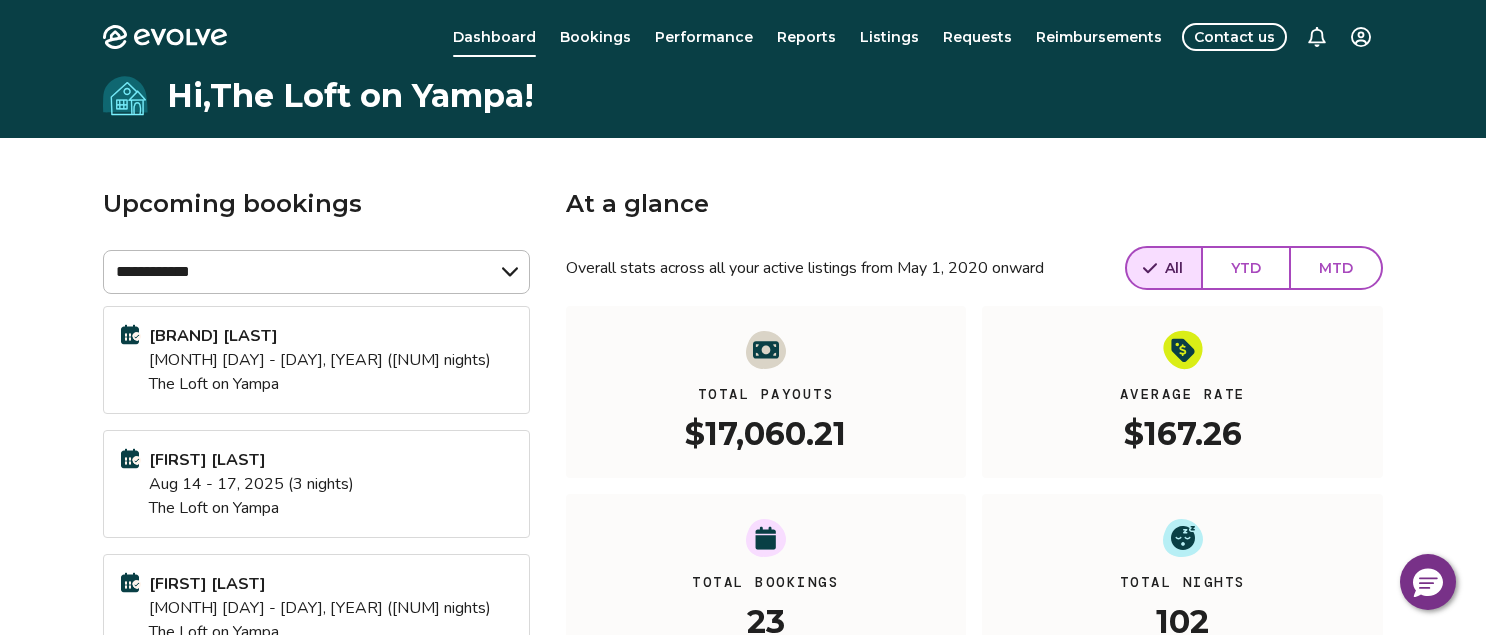 click on "[MONTH] [DAY] - [DAY], [YEAR] ([NUM] nights)" at bounding box center [320, 360] 